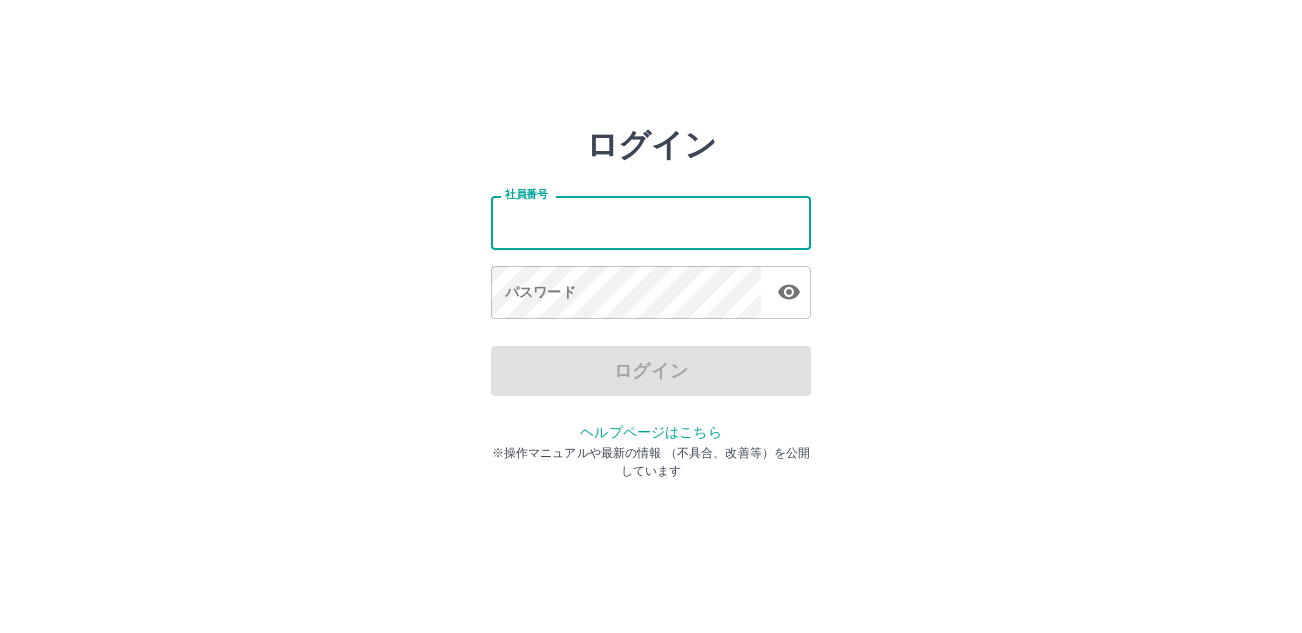scroll, scrollTop: 0, scrollLeft: 0, axis: both 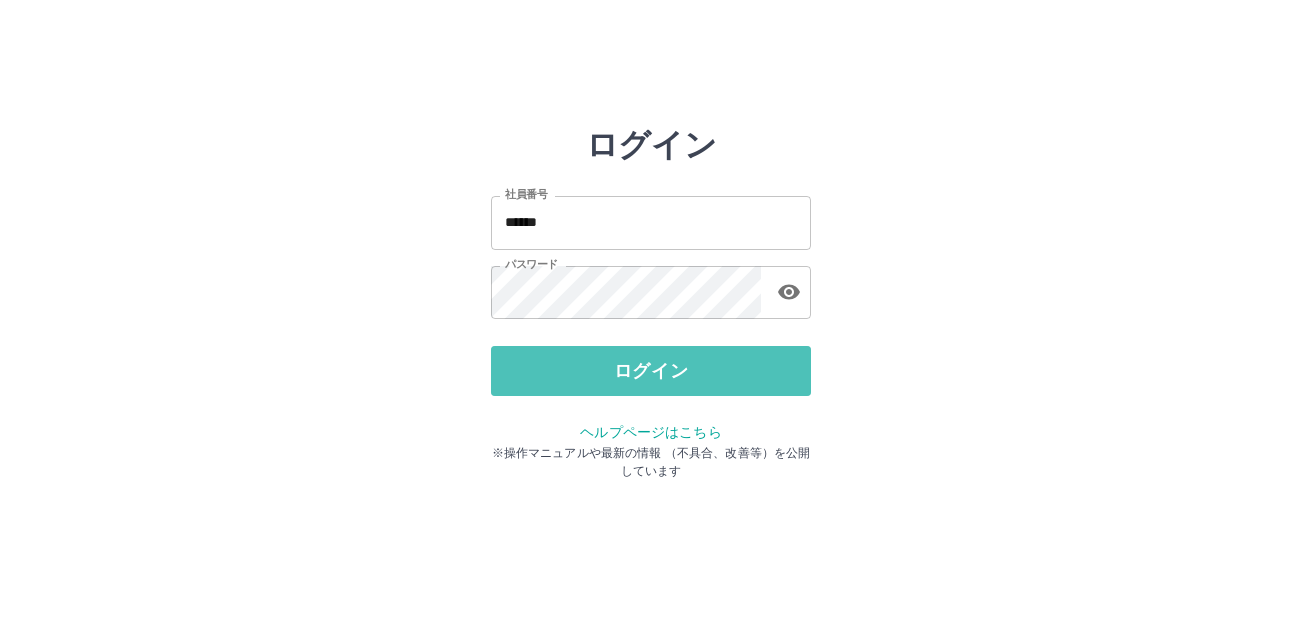 click on "ログイン" at bounding box center (651, 371) 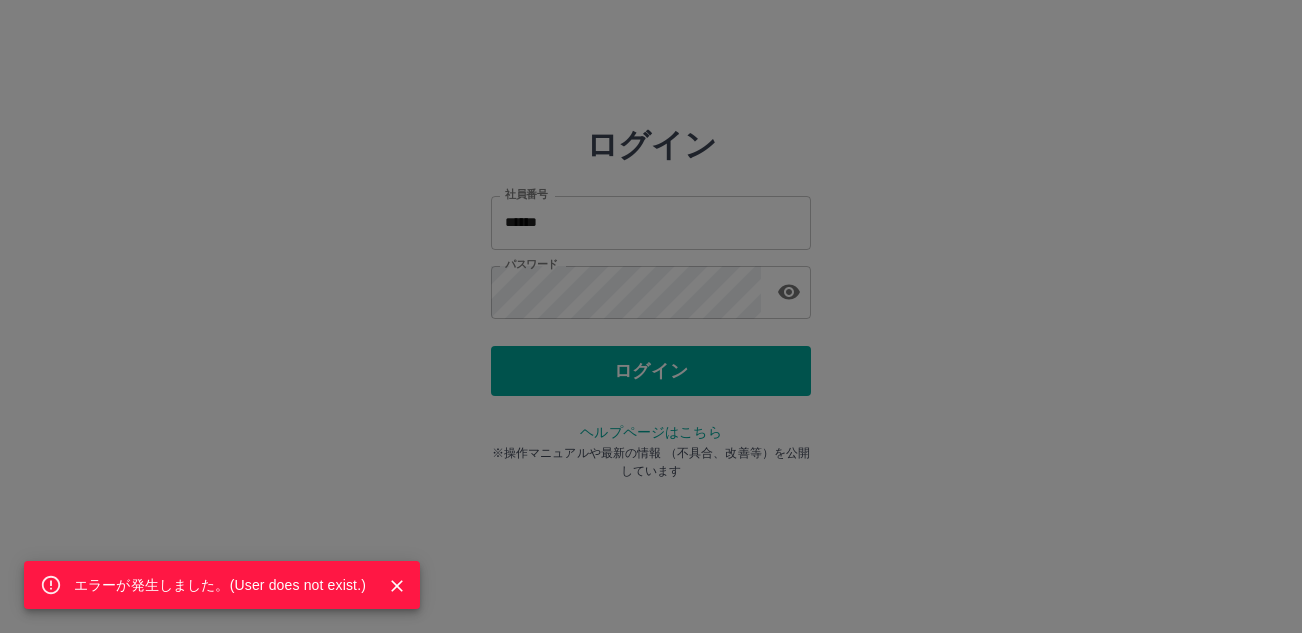 click on "エラーが発生しました。( User does not exist. )" at bounding box center [651, 316] 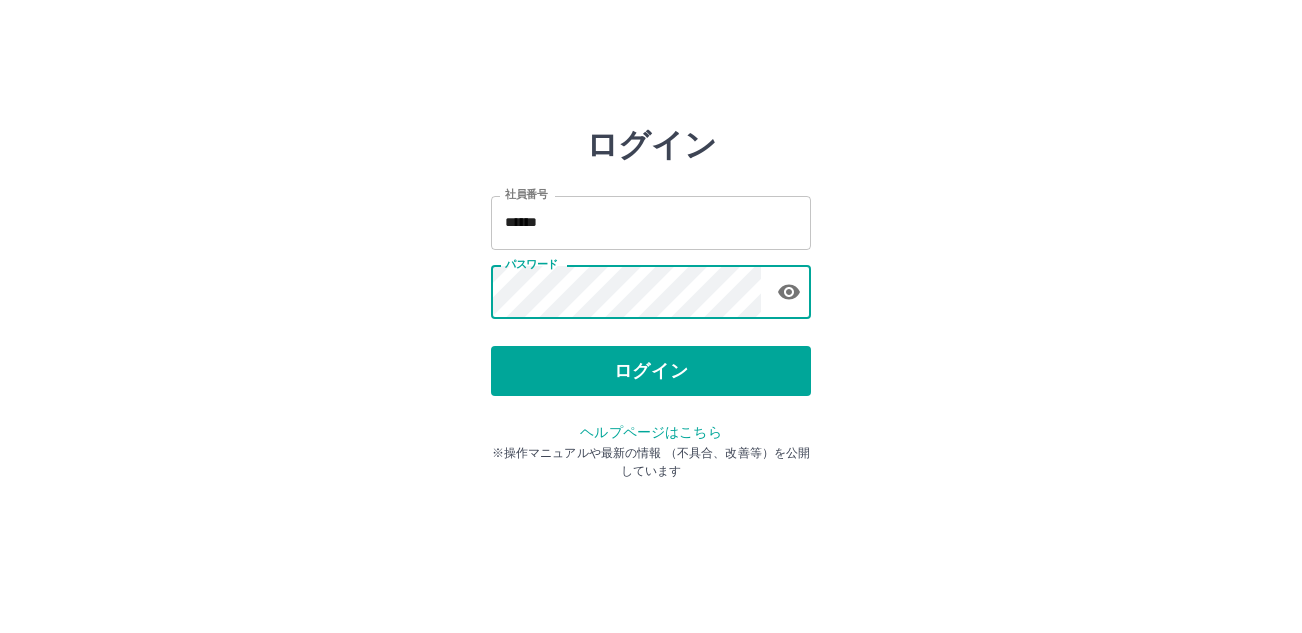 click on "ログイン 社員番号 ****** 社員番号 パスワード パスワード ログイン ヘルプページはこちら ※操作マニュアルや最新の情報 （不具合、改善等）を公開しています" at bounding box center [651, 223] 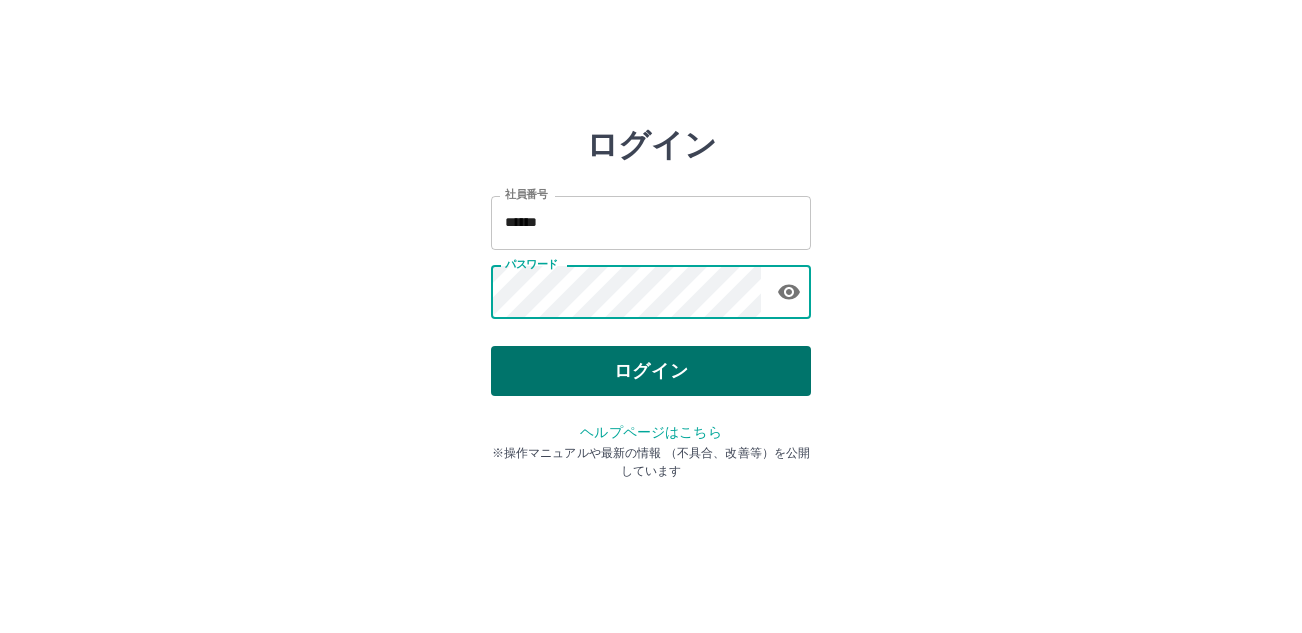 click on "ログイン" at bounding box center (651, 371) 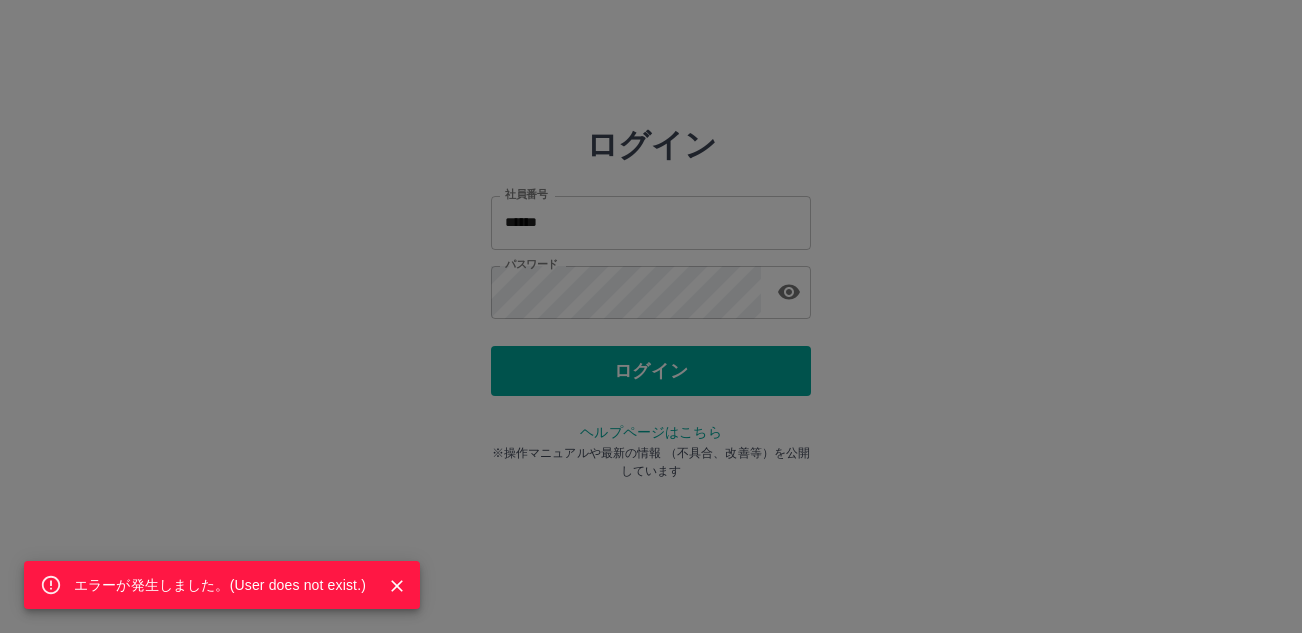click on "エラーが発生しました。( User does not exist. )" at bounding box center [651, 316] 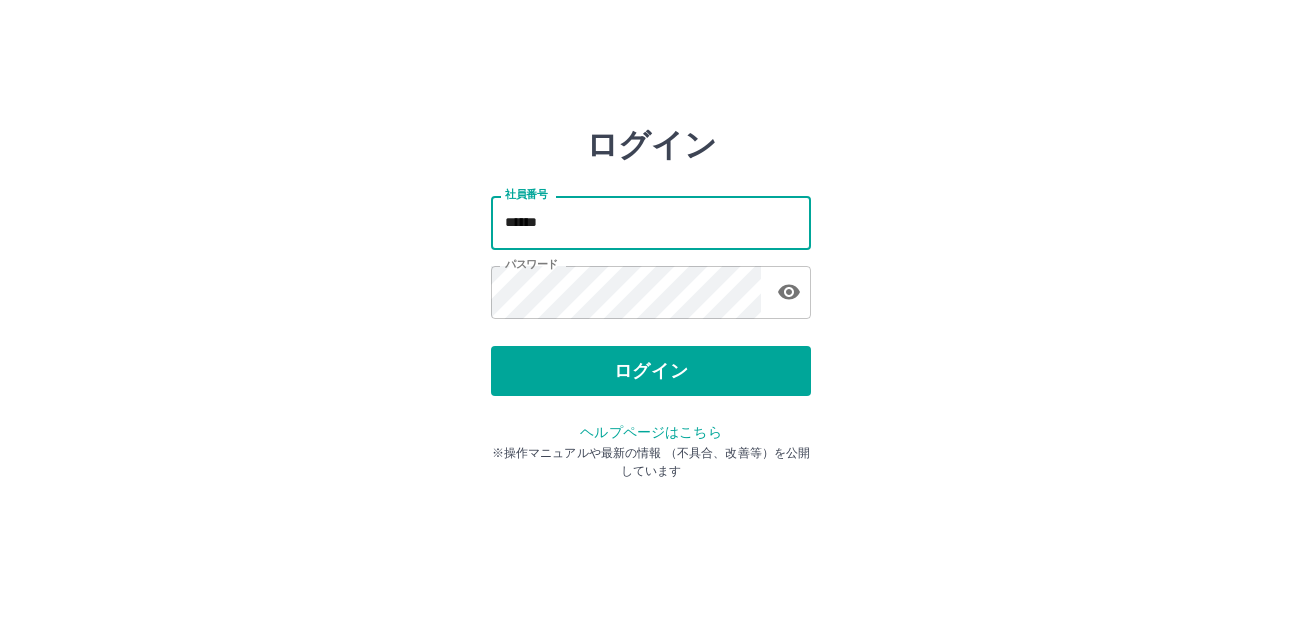 drag, startPoint x: 595, startPoint y: 227, endPoint x: -9, endPoint y: 244, distance: 604.2392 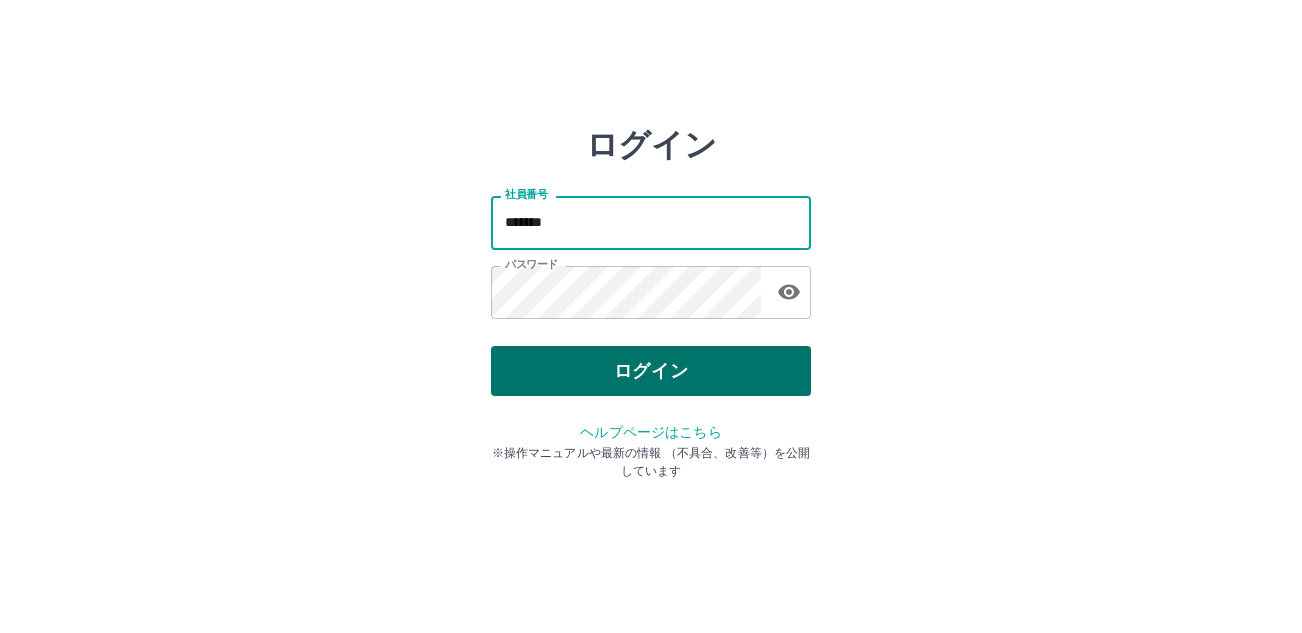 type on "*******" 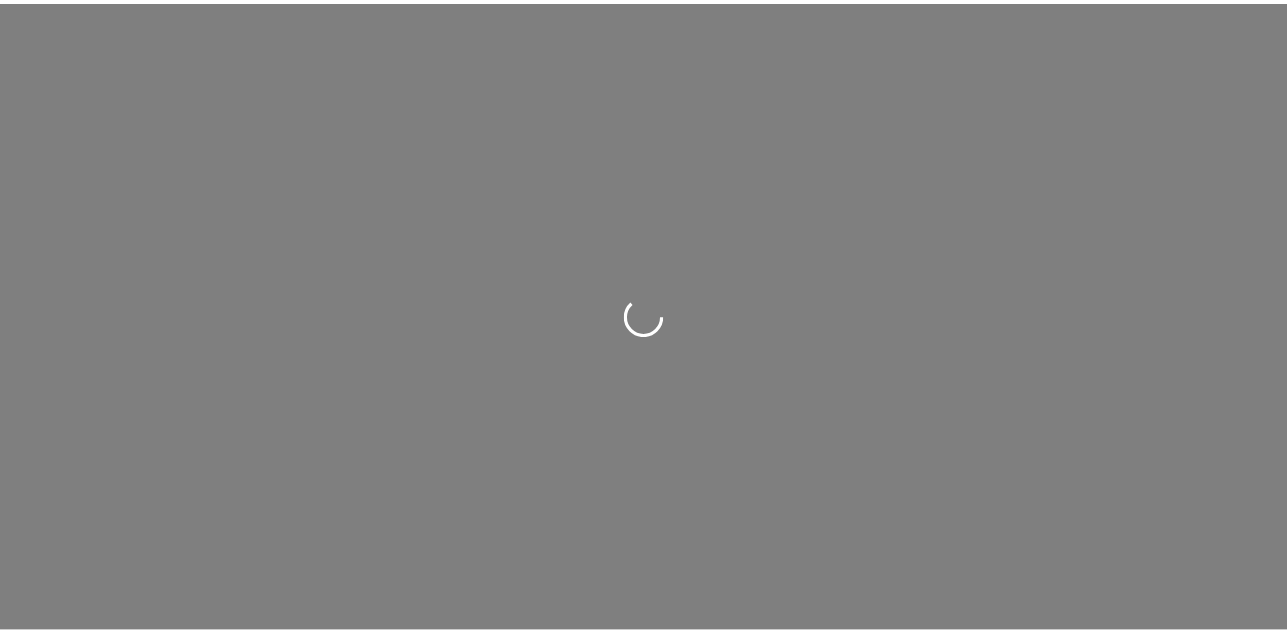 scroll, scrollTop: 0, scrollLeft: 0, axis: both 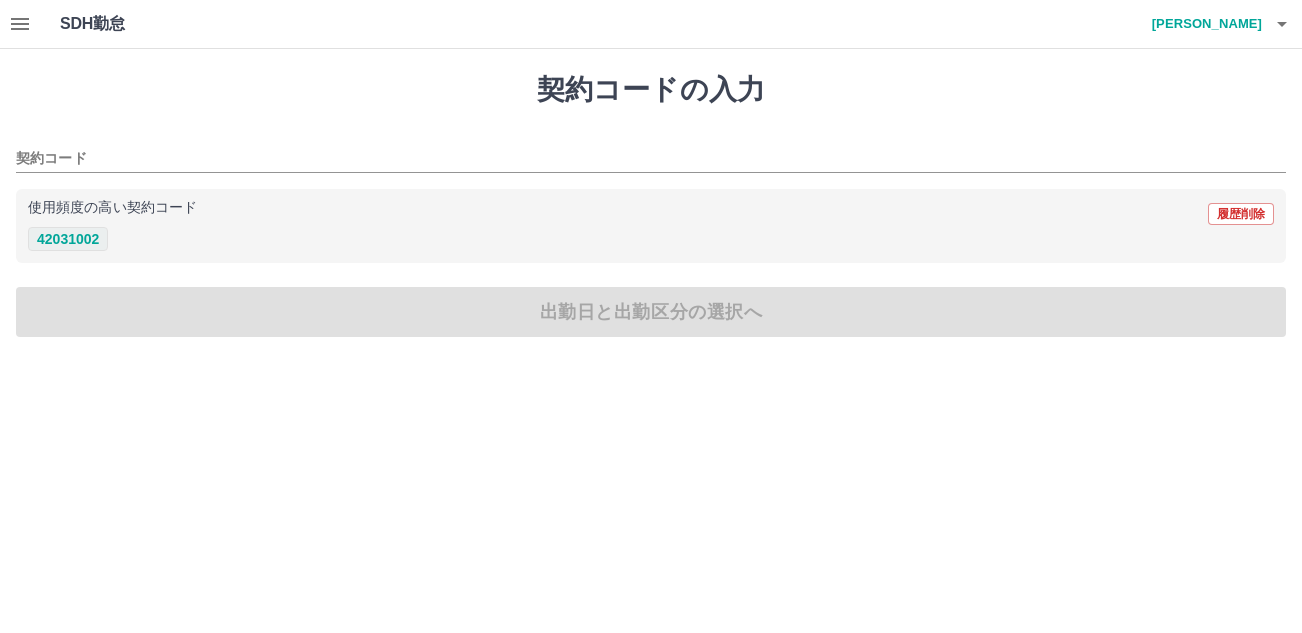 click on "42031002" at bounding box center [68, 239] 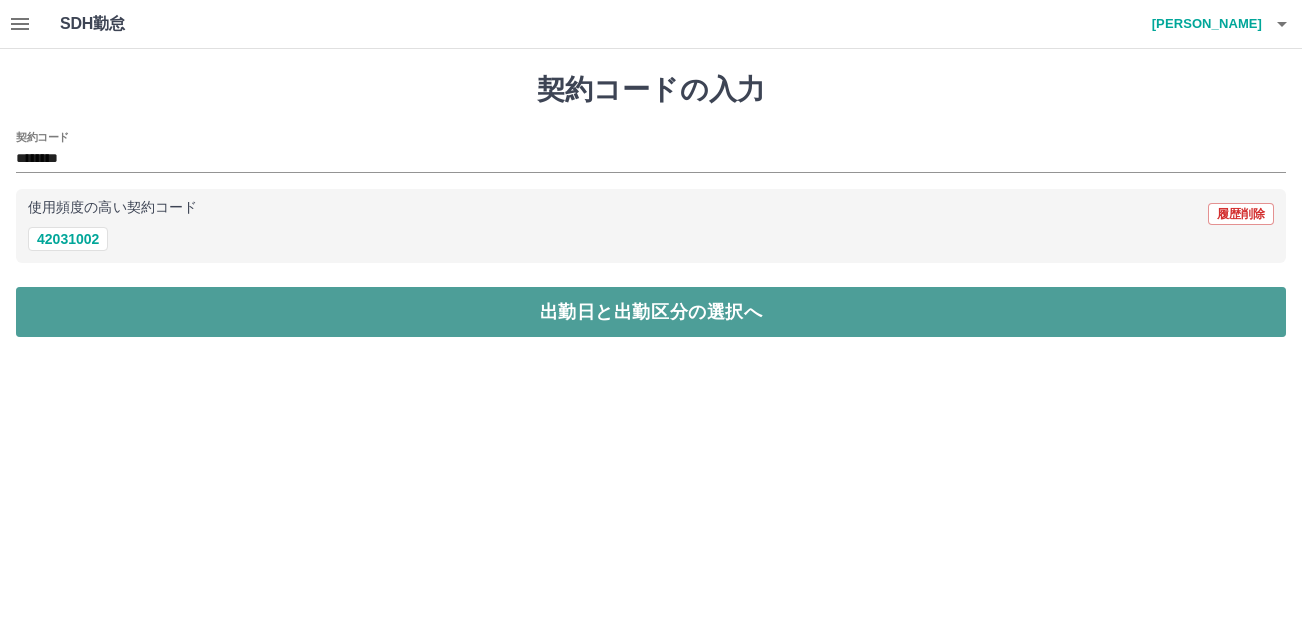 click on "出勤日と出勤区分の選択へ" at bounding box center (651, 312) 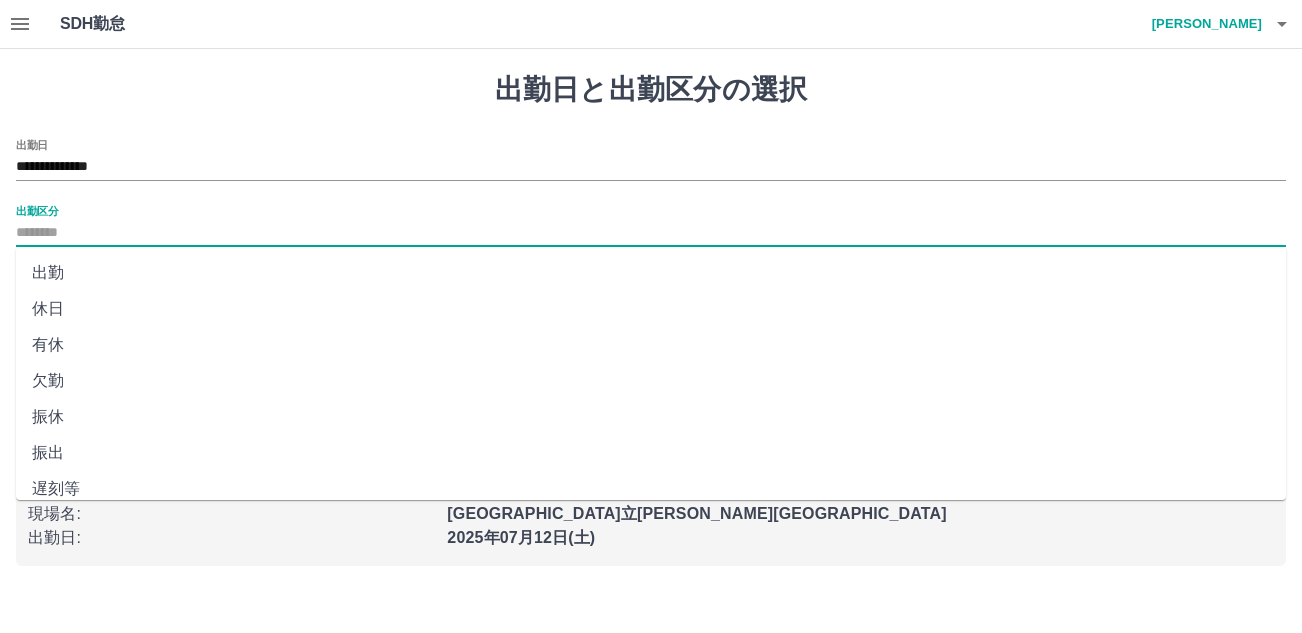 click on "出勤区分" at bounding box center (651, 233) 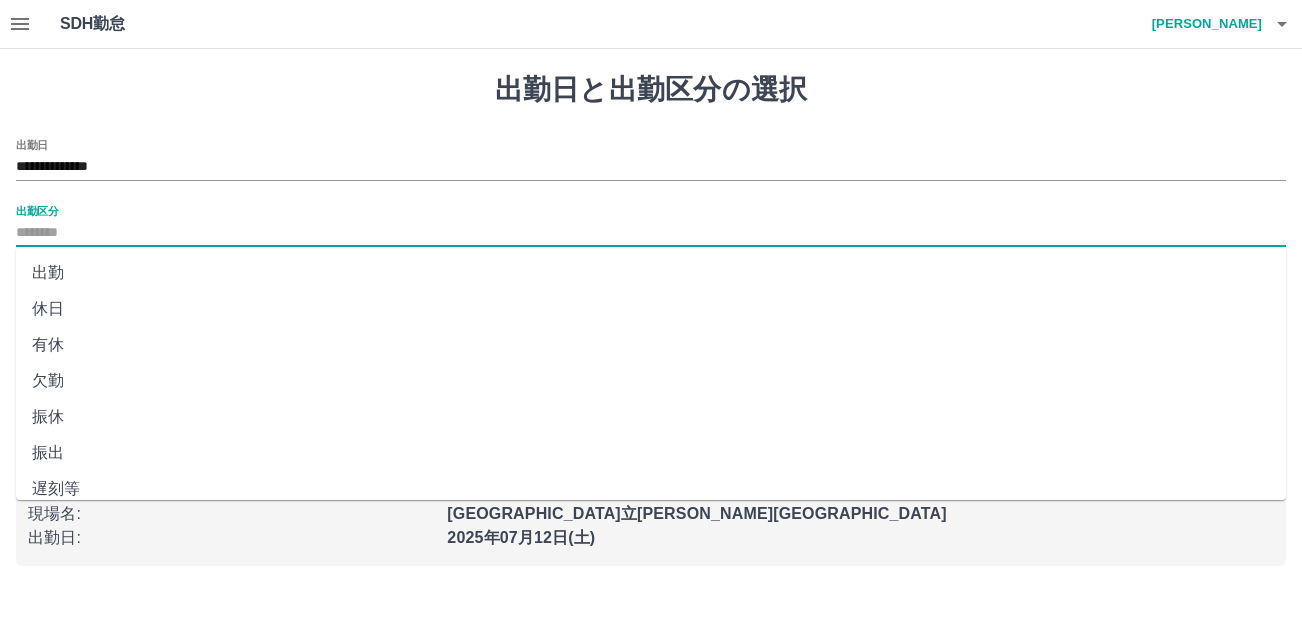 click on "出勤" at bounding box center [651, 273] 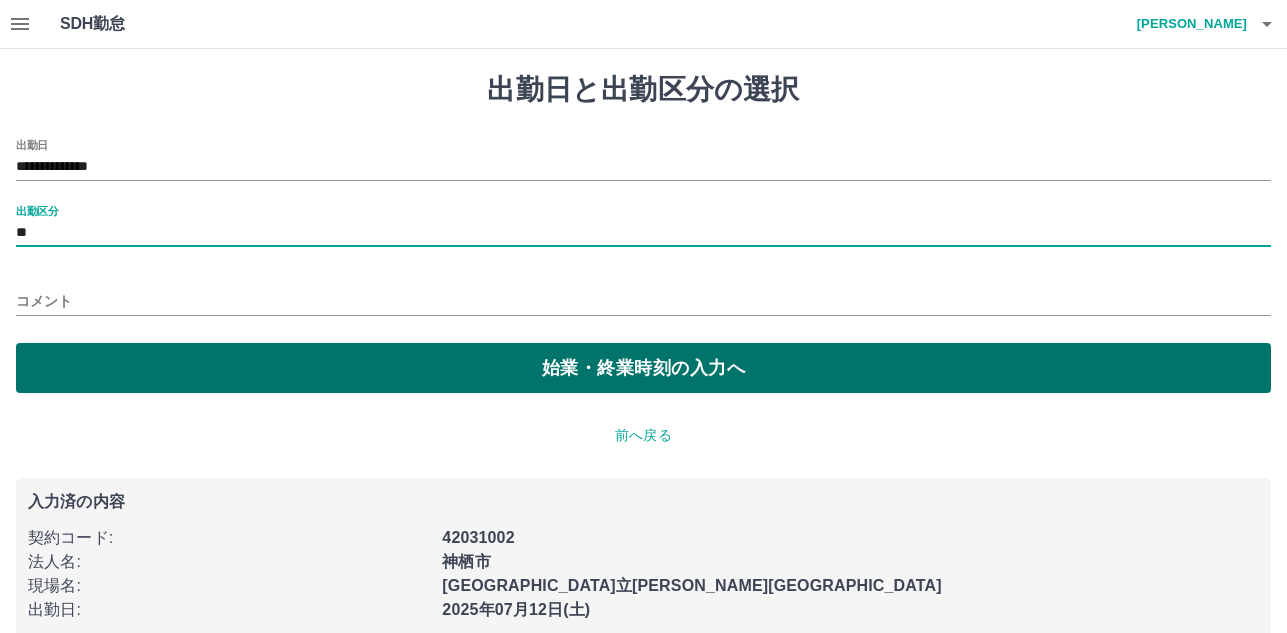 click on "始業・終業時刻の入力へ" at bounding box center [643, 368] 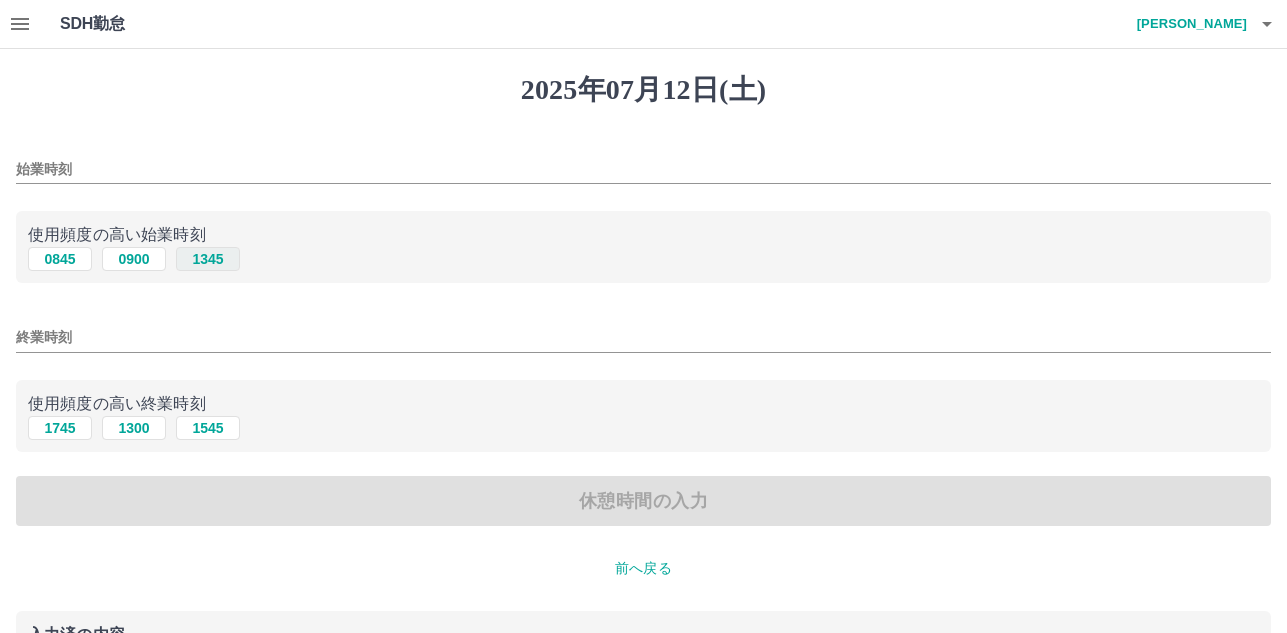 click on "1345" at bounding box center (208, 259) 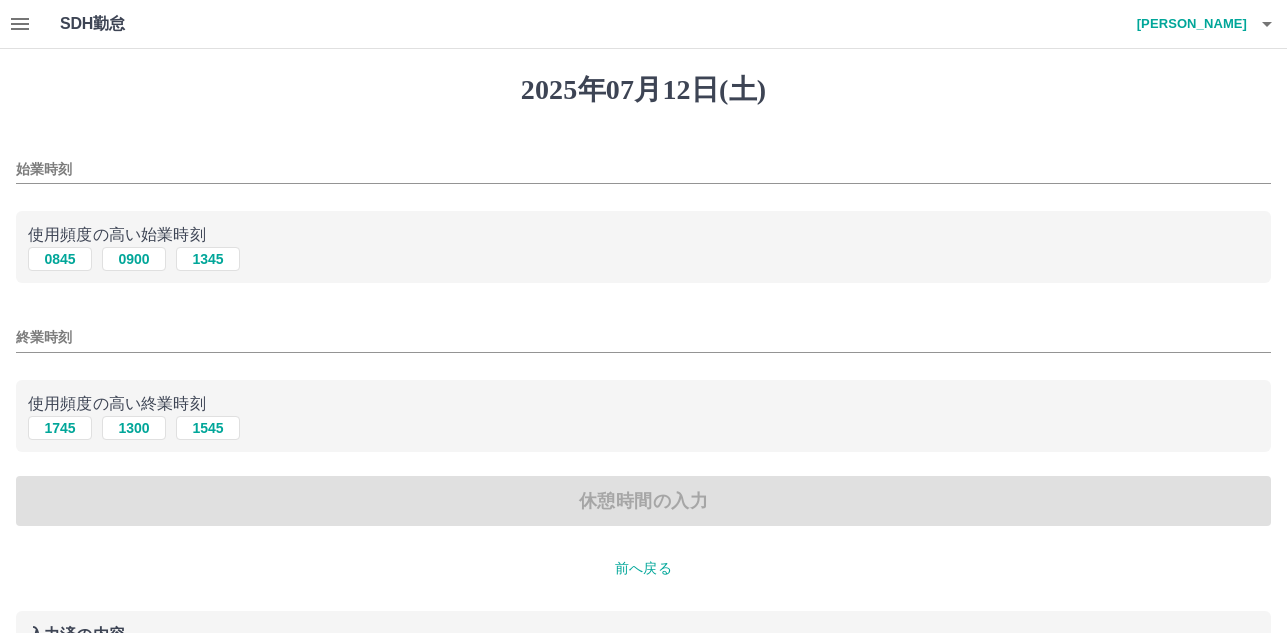 type on "****" 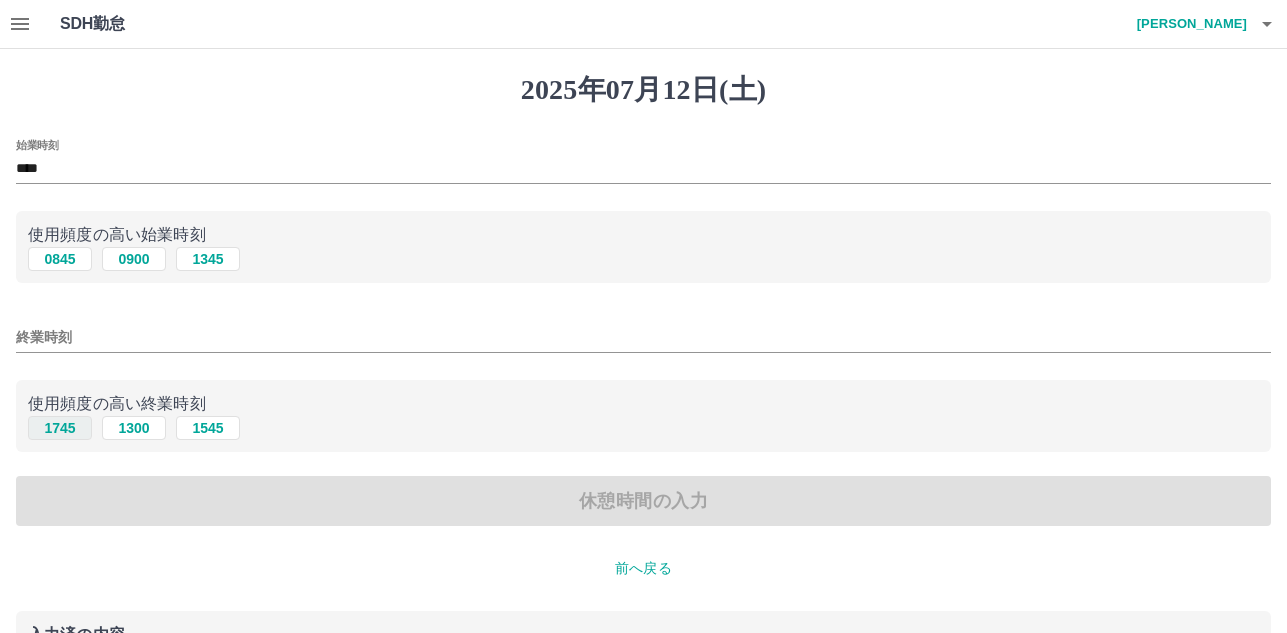 click on "1745" at bounding box center [60, 428] 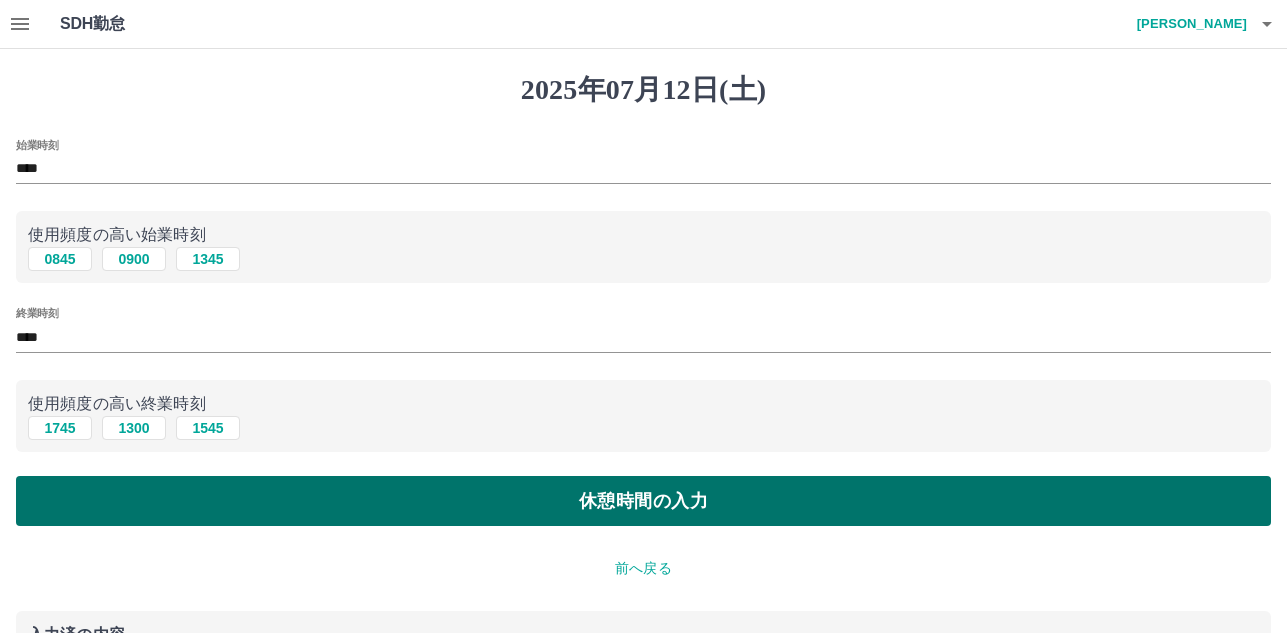 click on "休憩時間の入力" at bounding box center [643, 501] 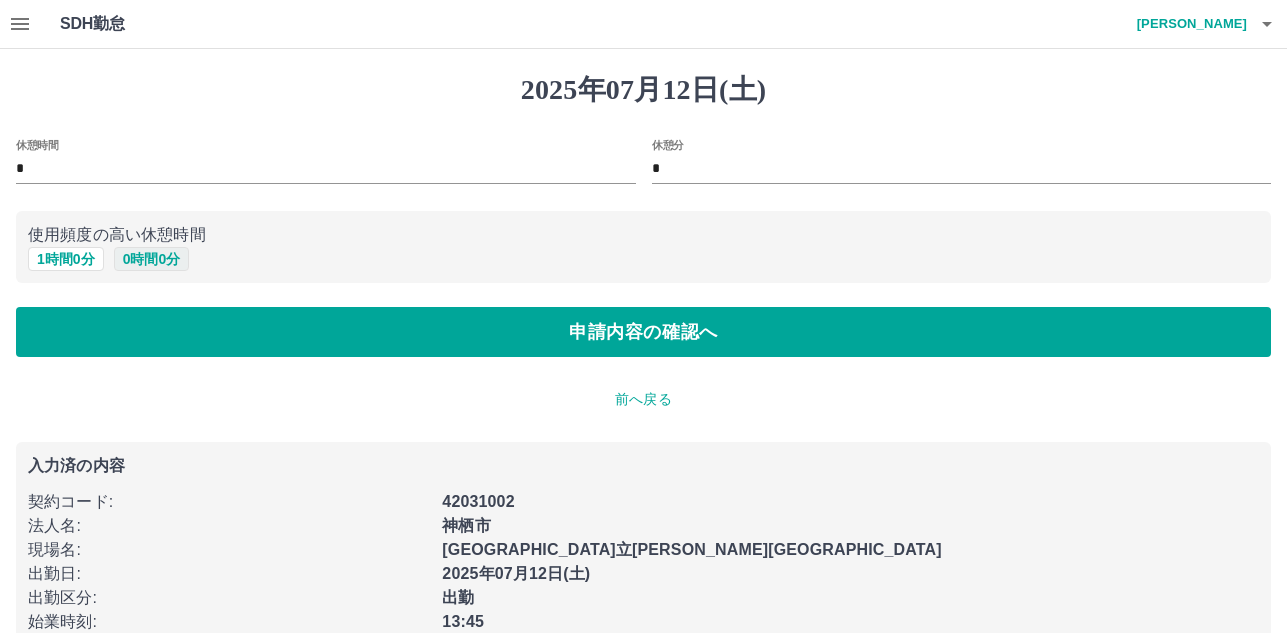 click on "0 時間 0 分" at bounding box center (152, 259) 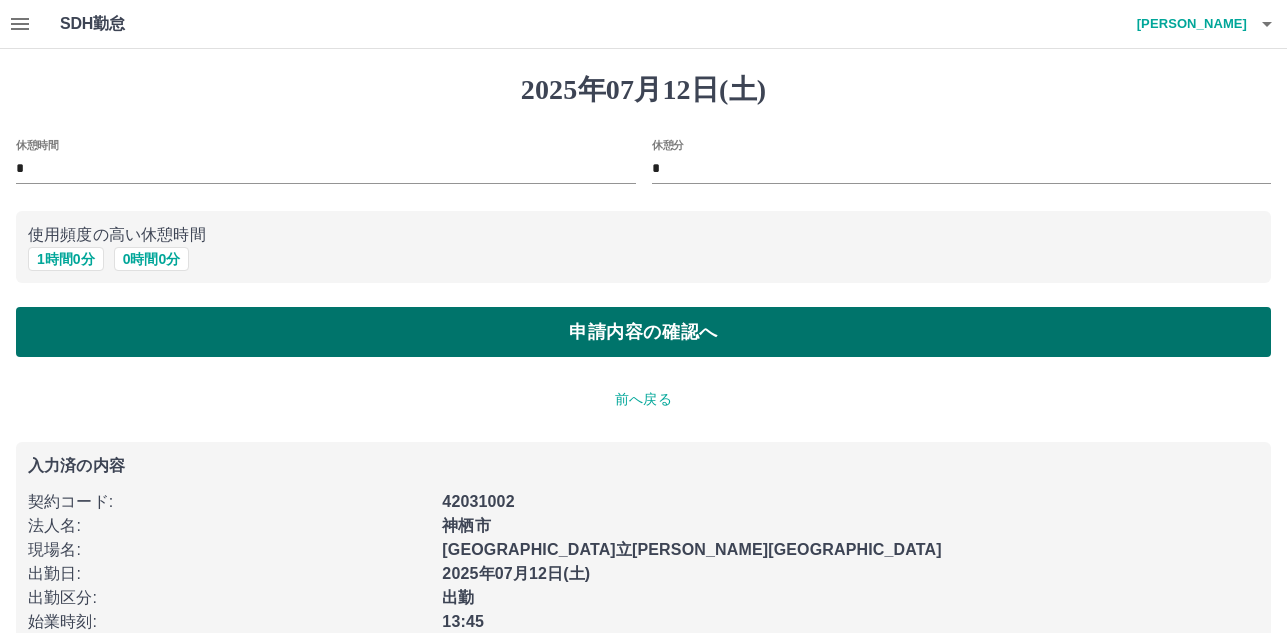 click on "申請内容の確認へ" at bounding box center [643, 332] 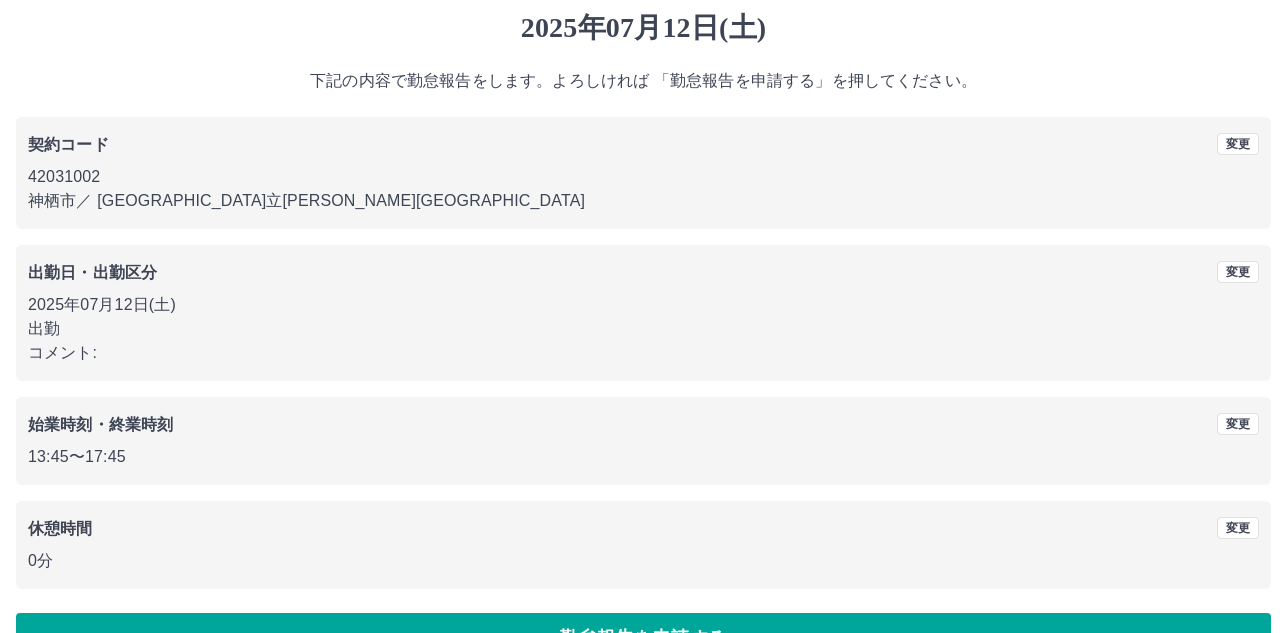 scroll, scrollTop: 116, scrollLeft: 0, axis: vertical 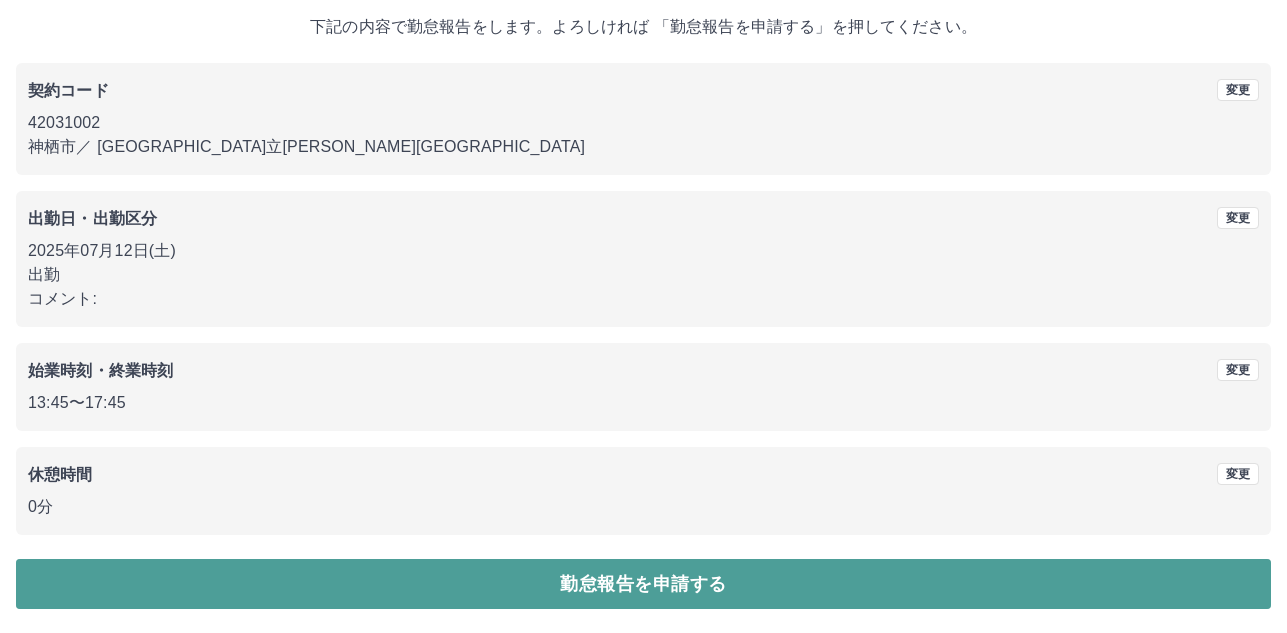 click on "勤怠報告を申請する" at bounding box center (643, 584) 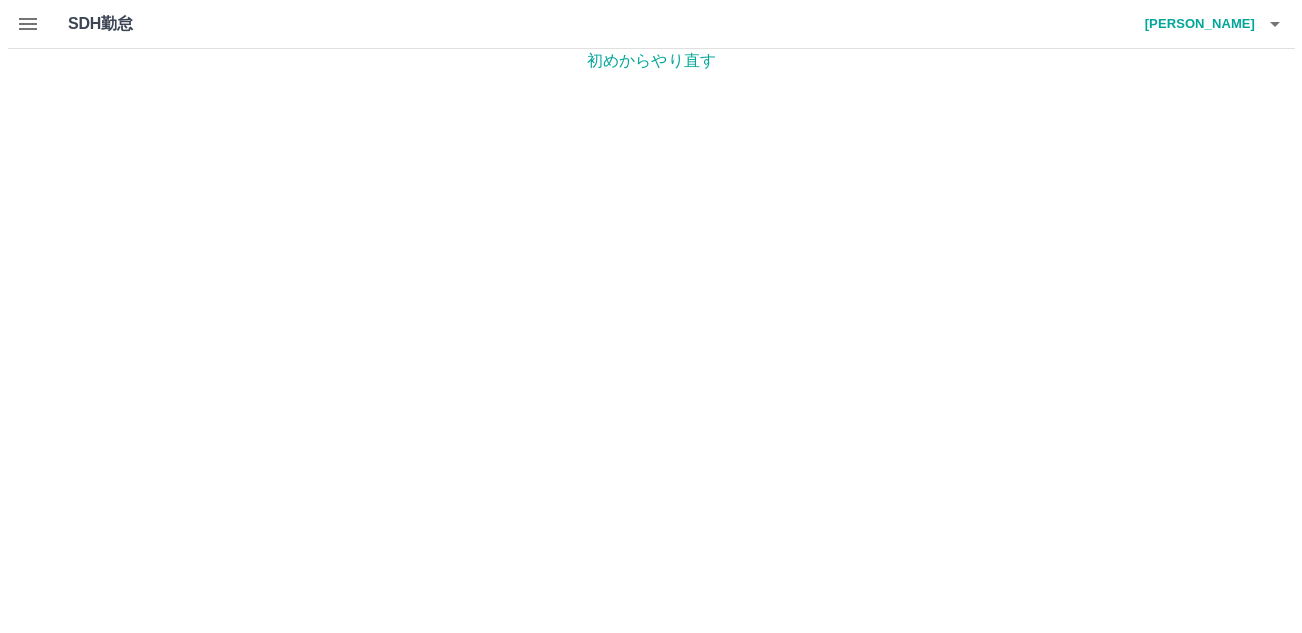 scroll, scrollTop: 0, scrollLeft: 0, axis: both 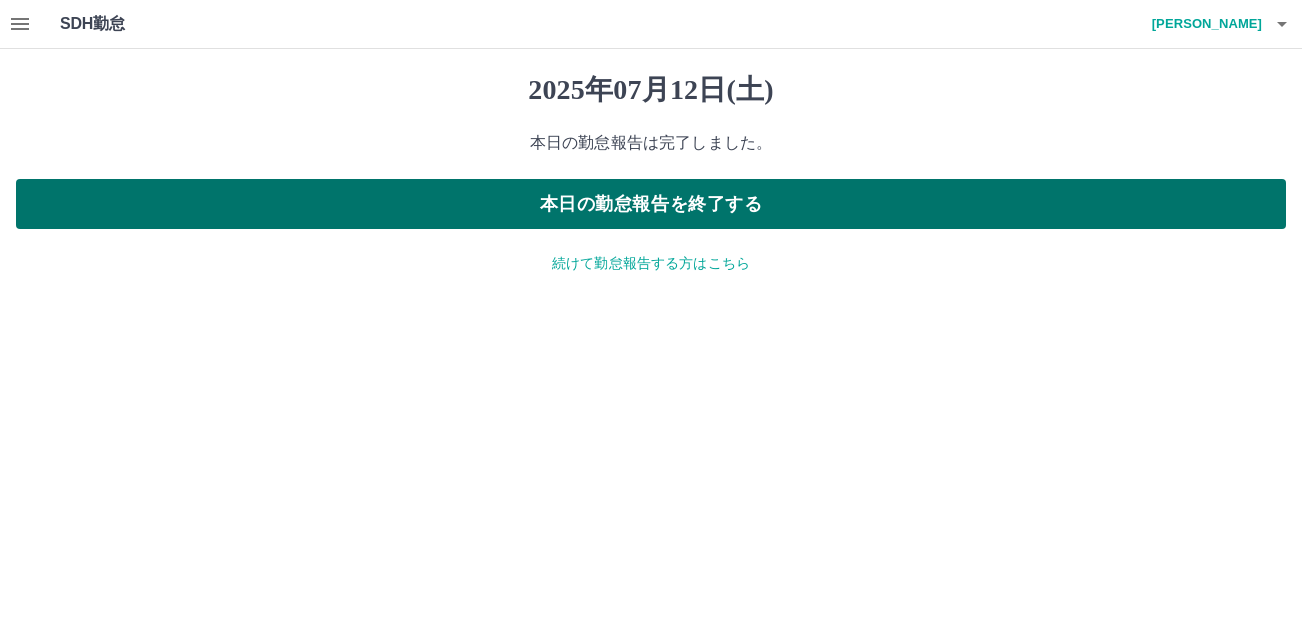 click on "本日の勤怠報告を終了する" at bounding box center (651, 204) 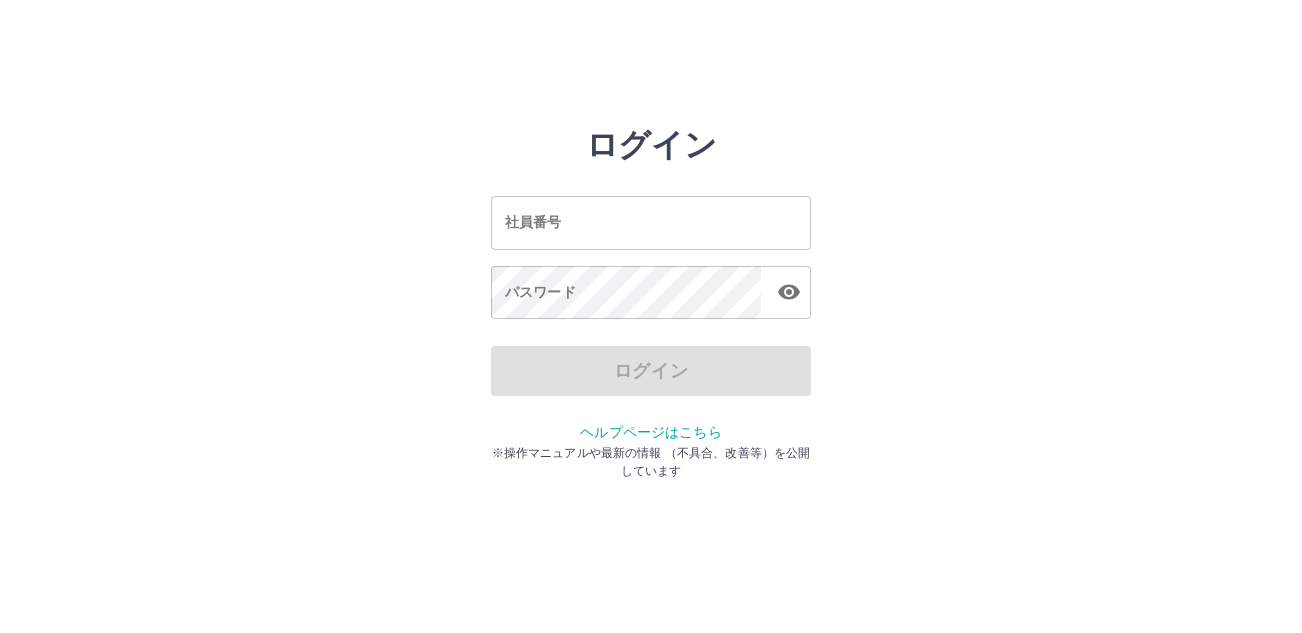 scroll, scrollTop: 0, scrollLeft: 0, axis: both 